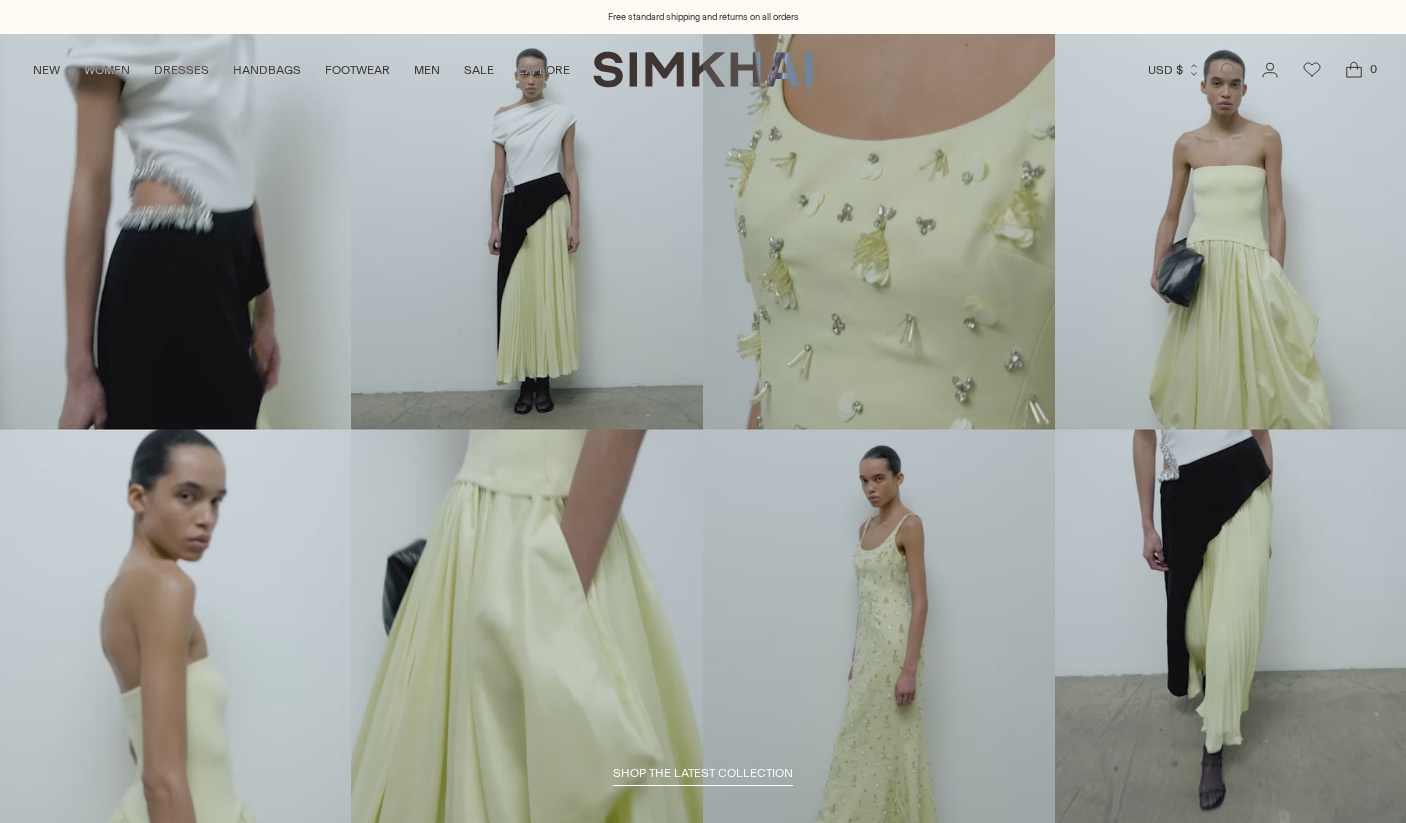 scroll, scrollTop: 0, scrollLeft: 0, axis: both 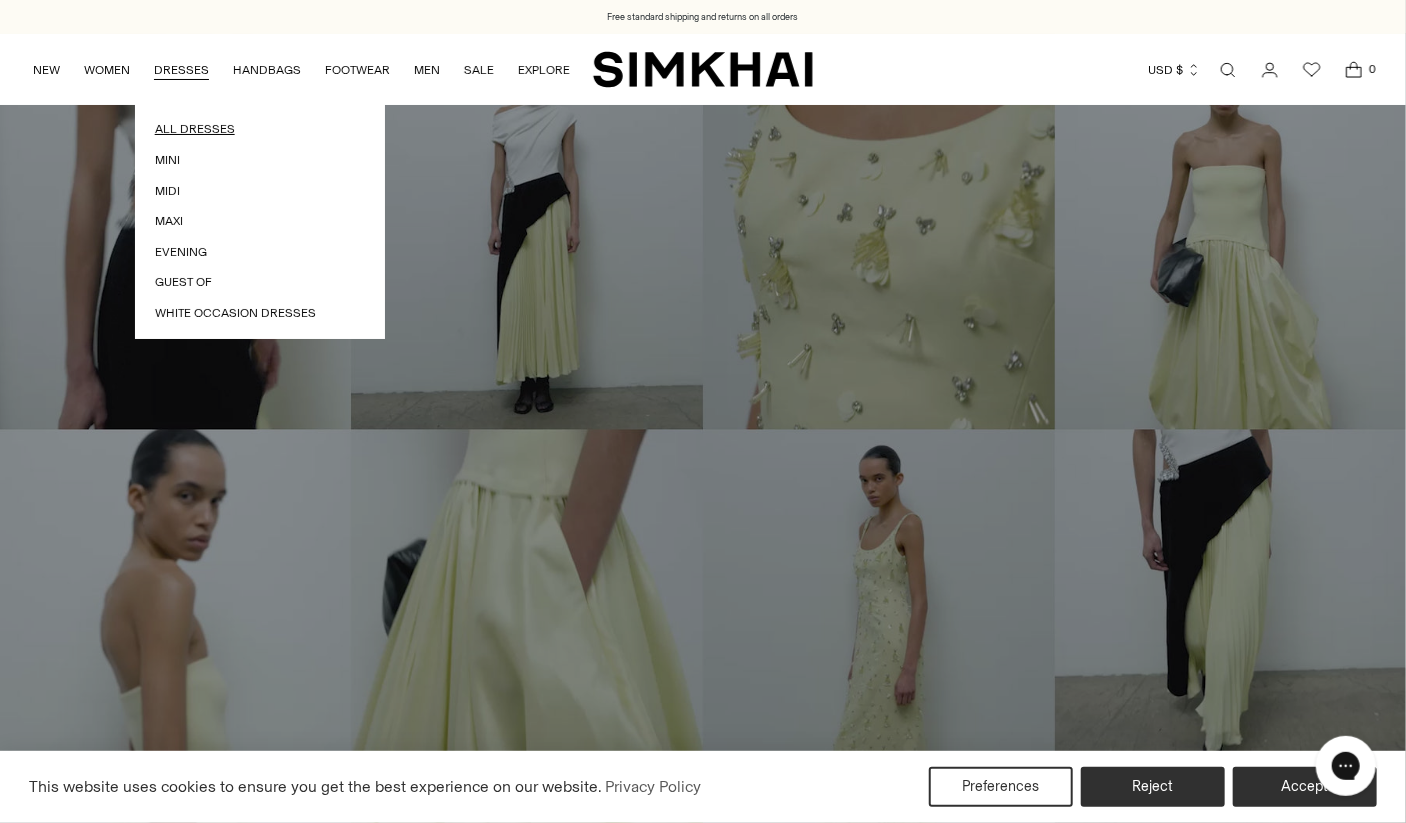 click on "All Dresses" at bounding box center [260, 129] 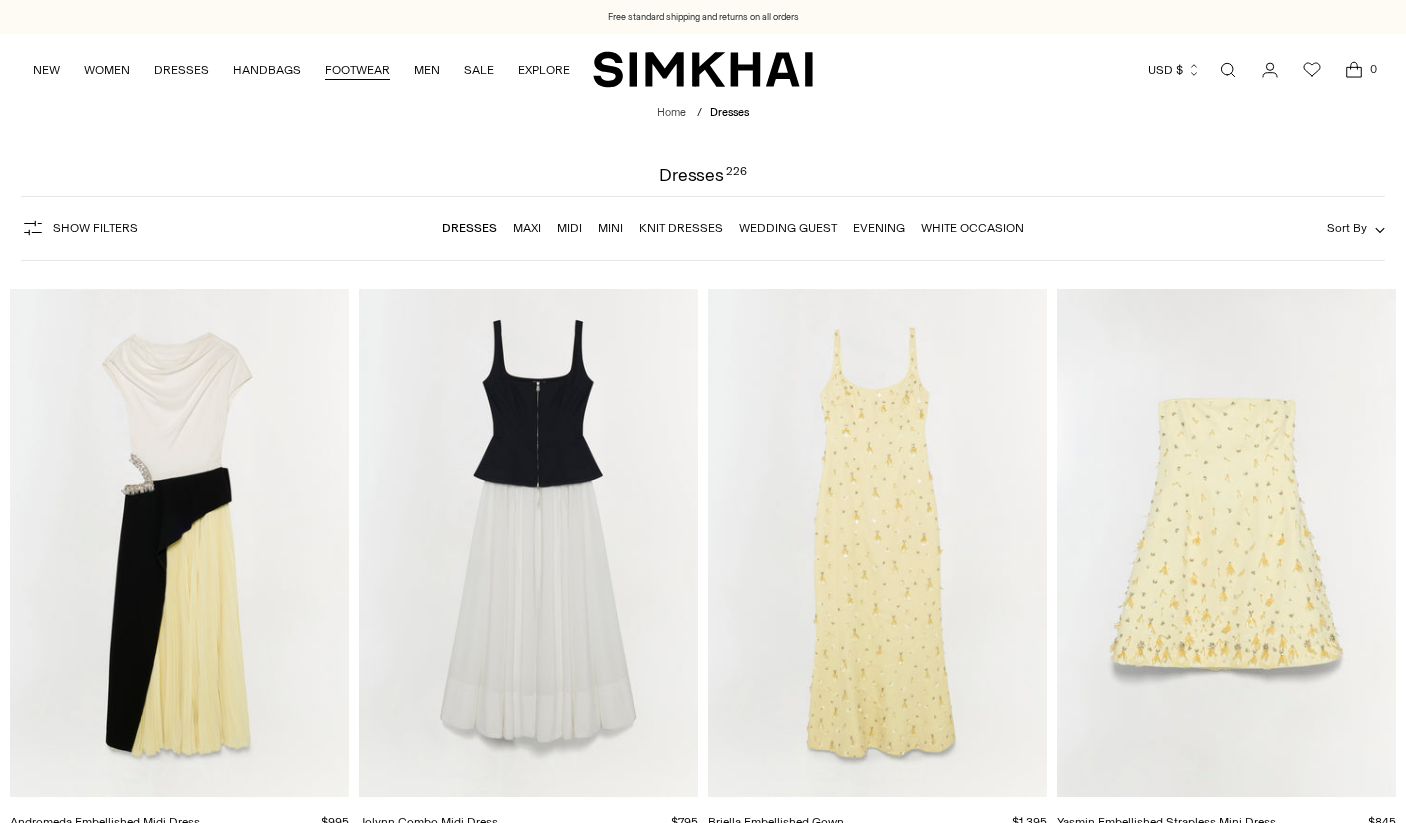 scroll, scrollTop: 0, scrollLeft: 0, axis: both 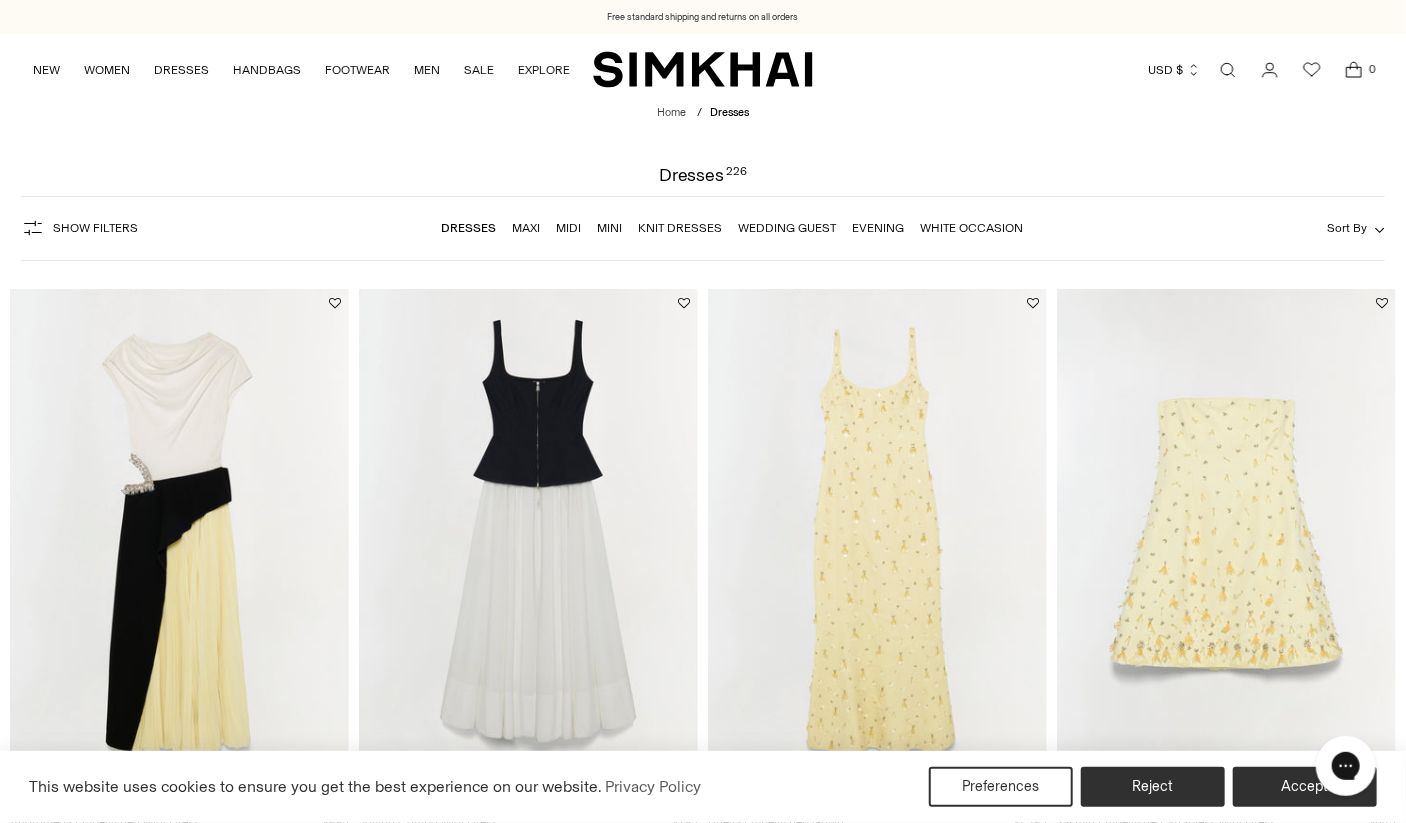 click on "Show Filters" at bounding box center (79, 228) 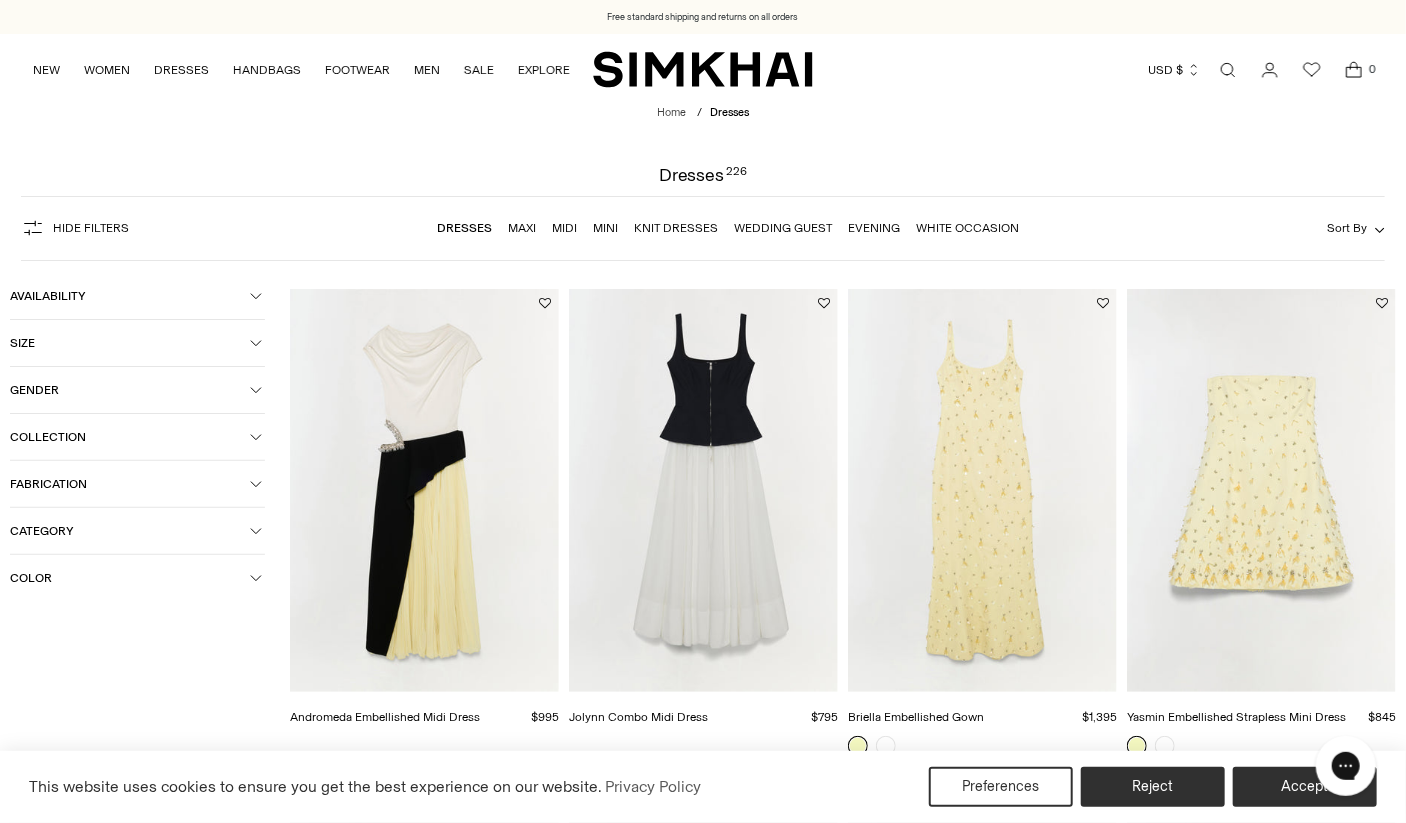 click on "Color" at bounding box center (137, 578) 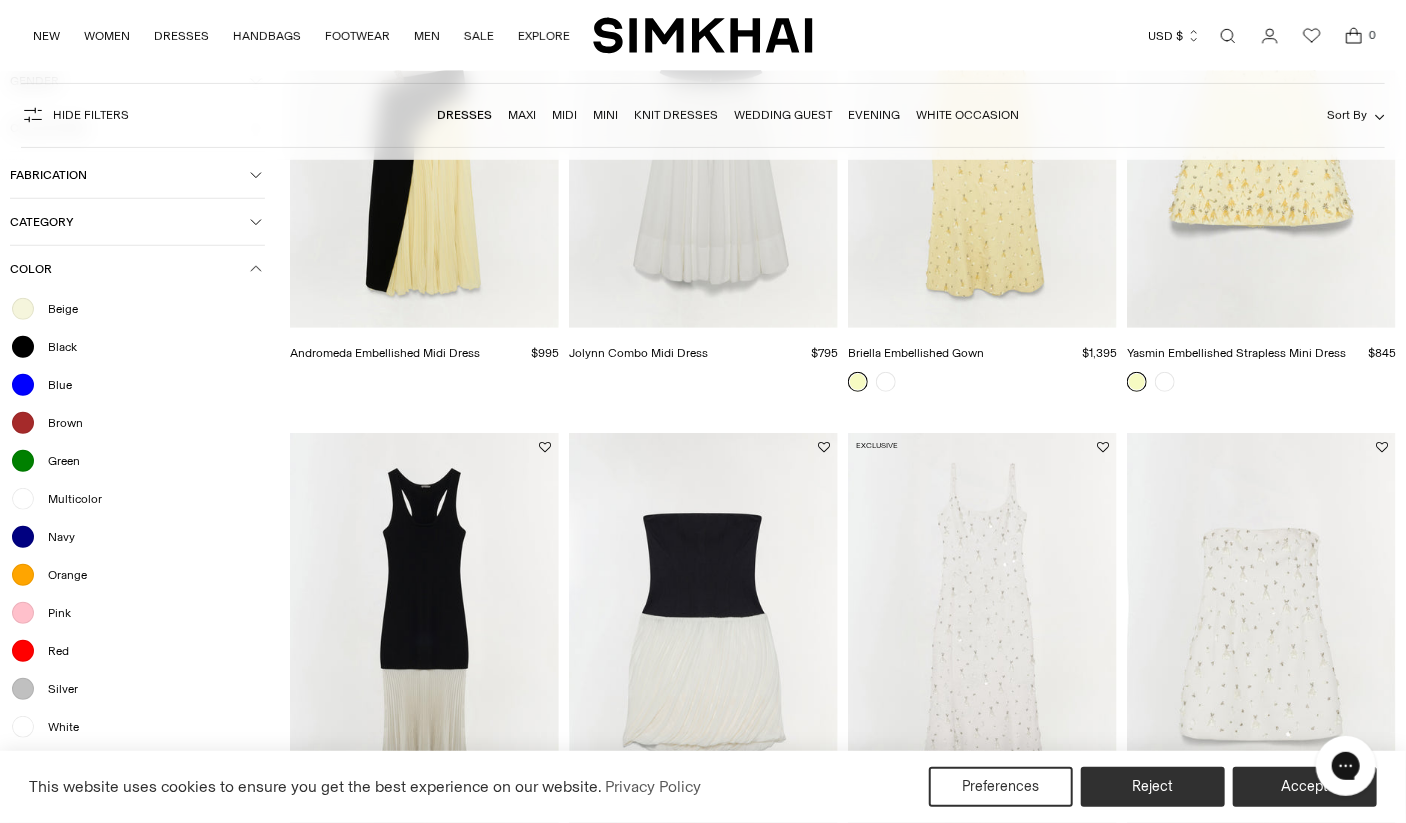 scroll, scrollTop: 368, scrollLeft: 0, axis: vertical 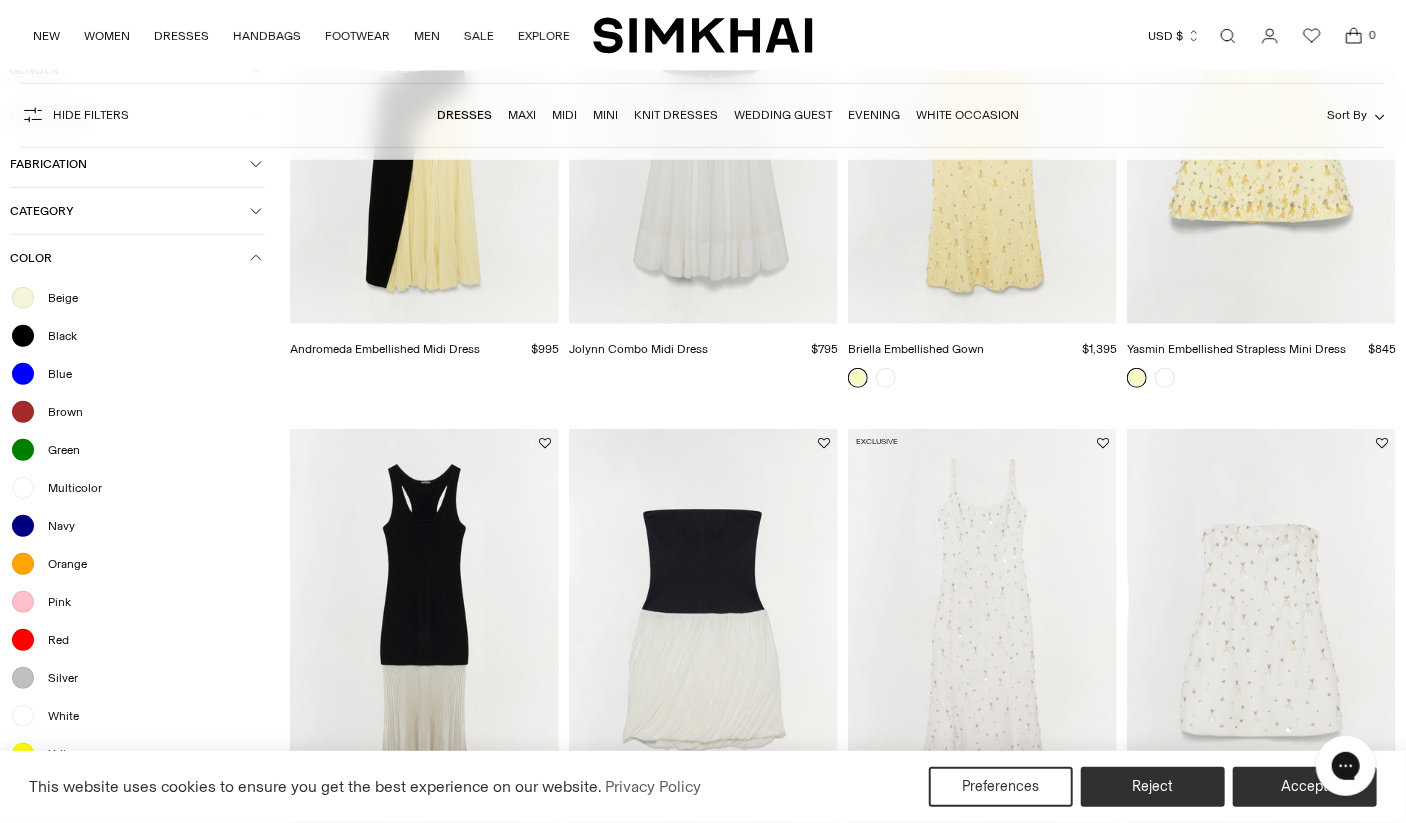 click at bounding box center [23, 716] 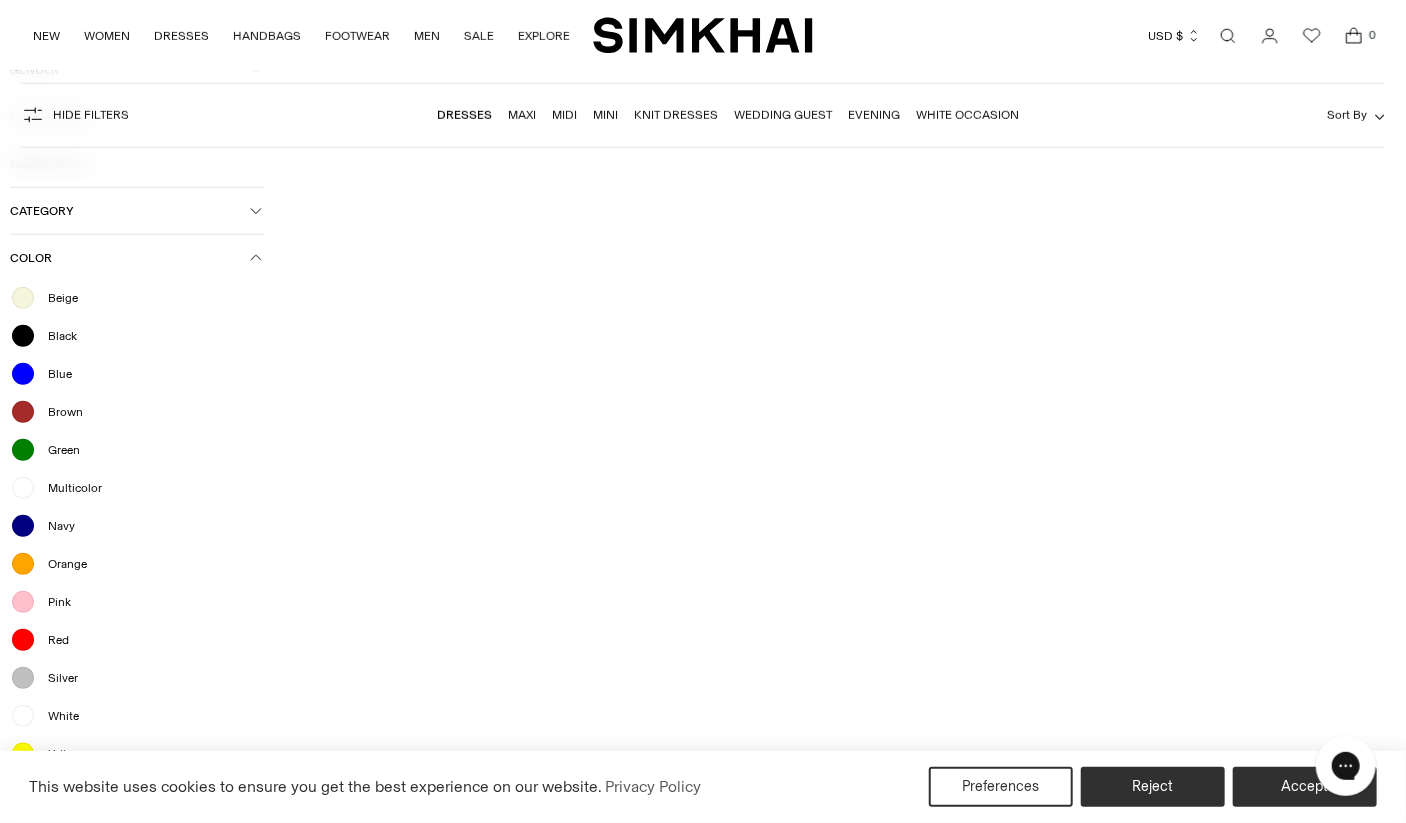 scroll, scrollTop: 608, scrollLeft: 0, axis: vertical 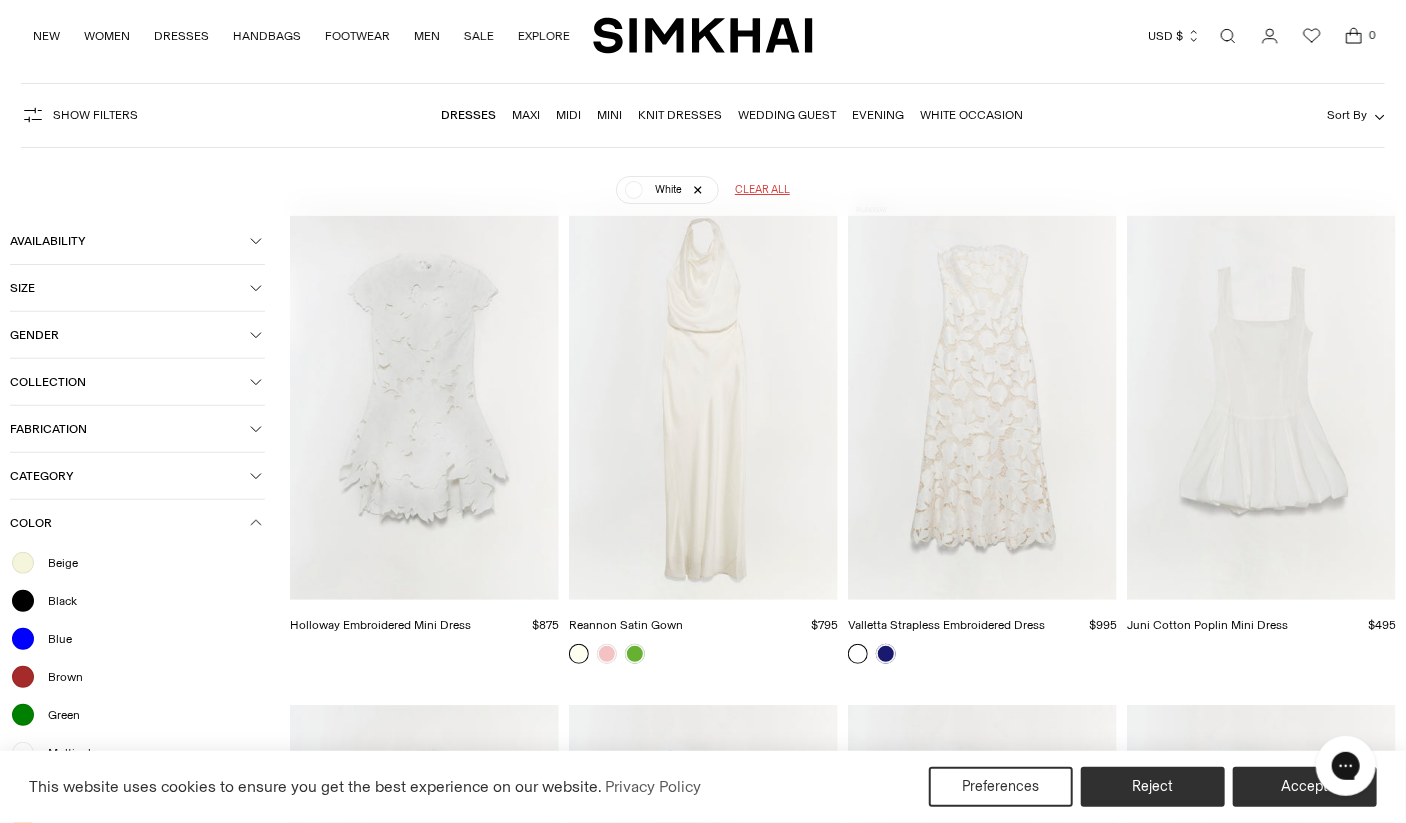 click on "Show Filters" at bounding box center [79, 115] 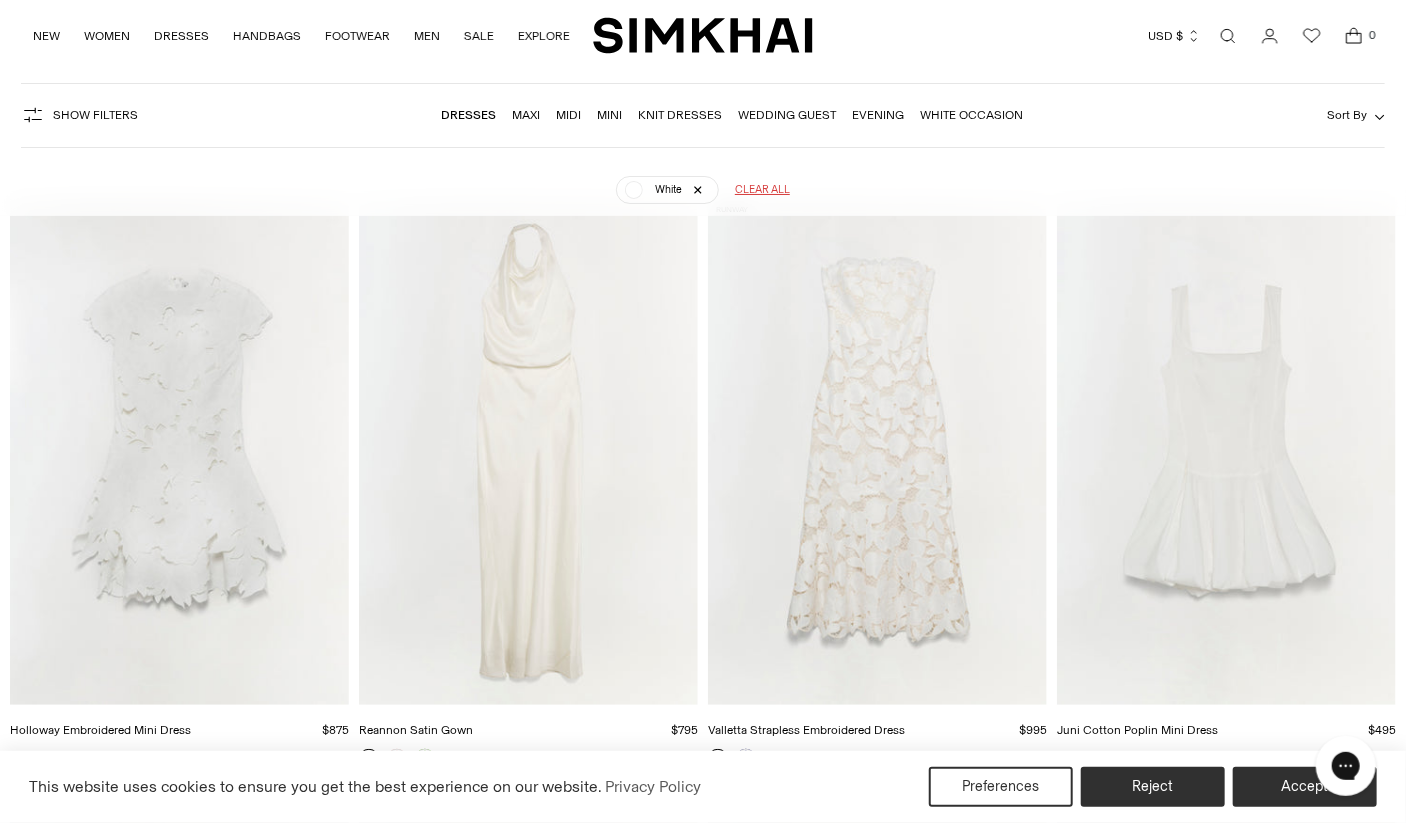 click at bounding box center (0, 0) 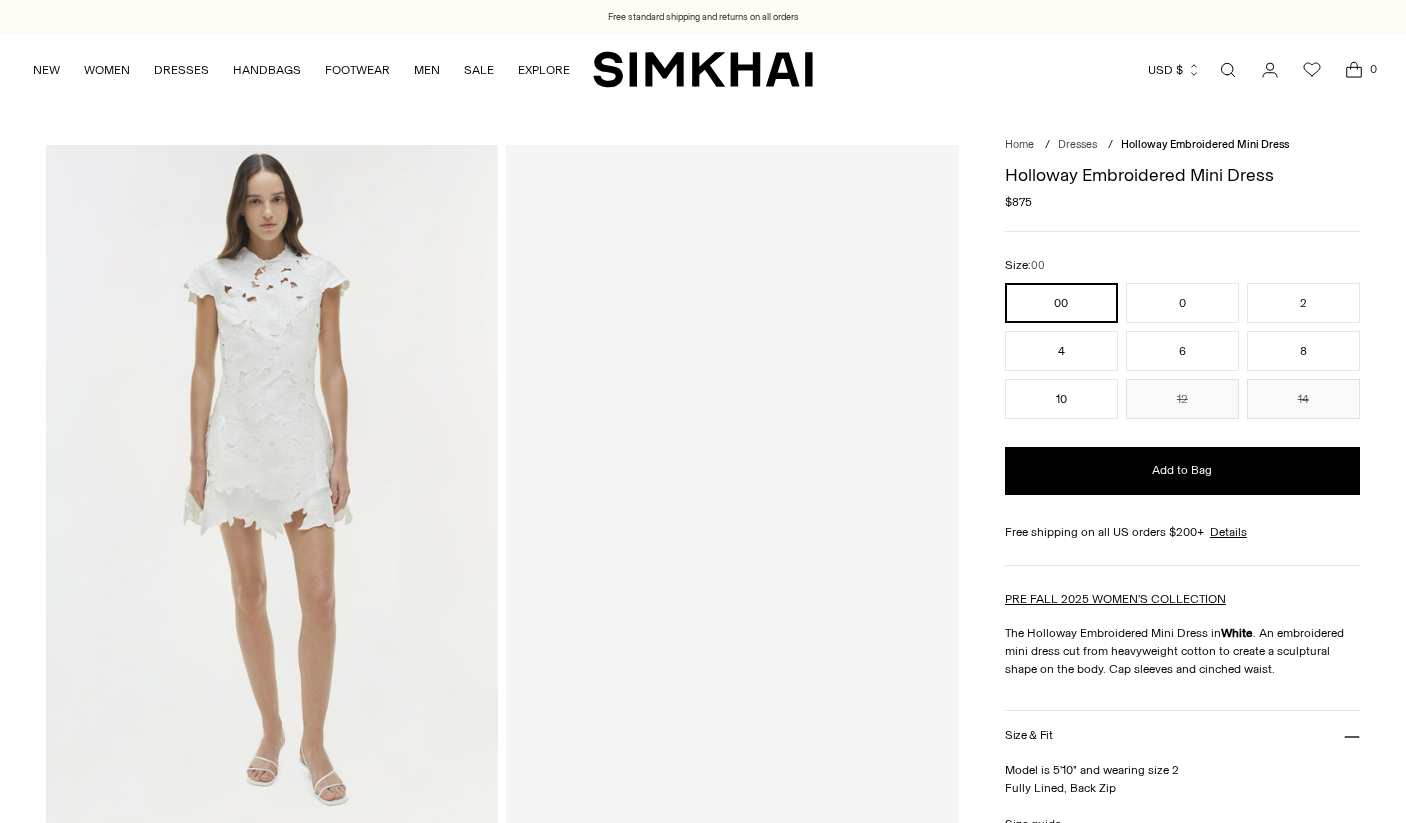 scroll, scrollTop: 0, scrollLeft: 0, axis: both 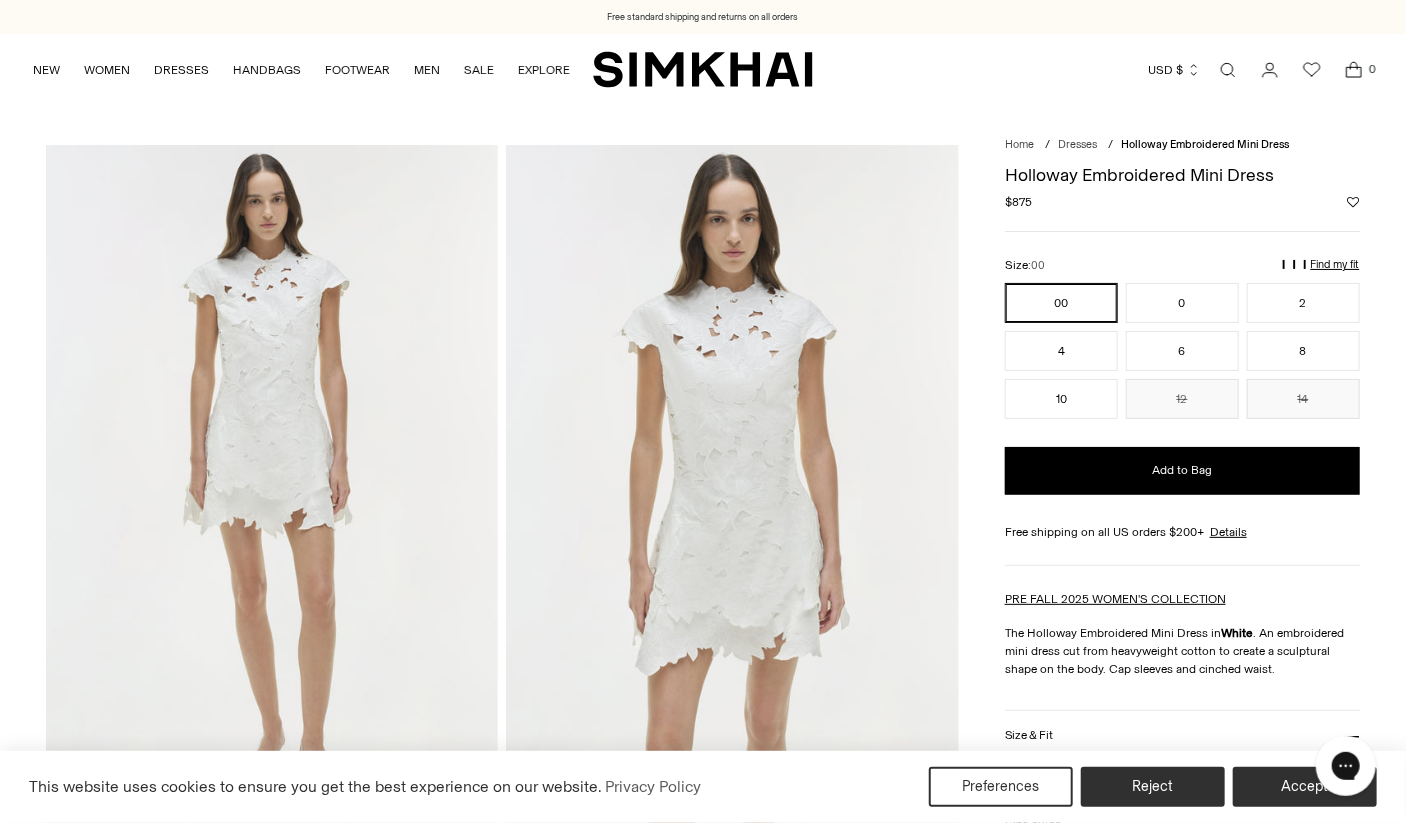 click at bounding box center [272, 484] 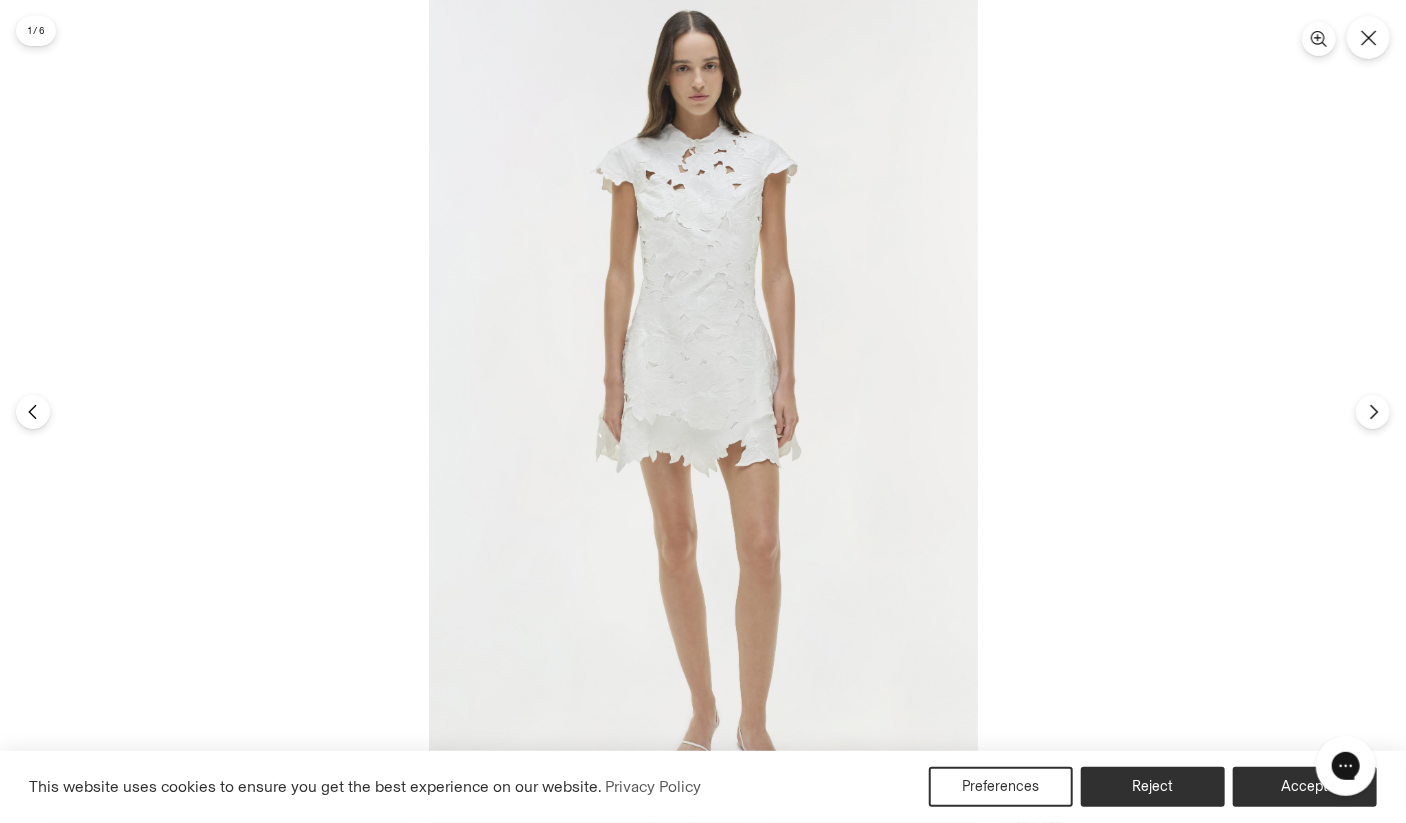click at bounding box center (703, 411) 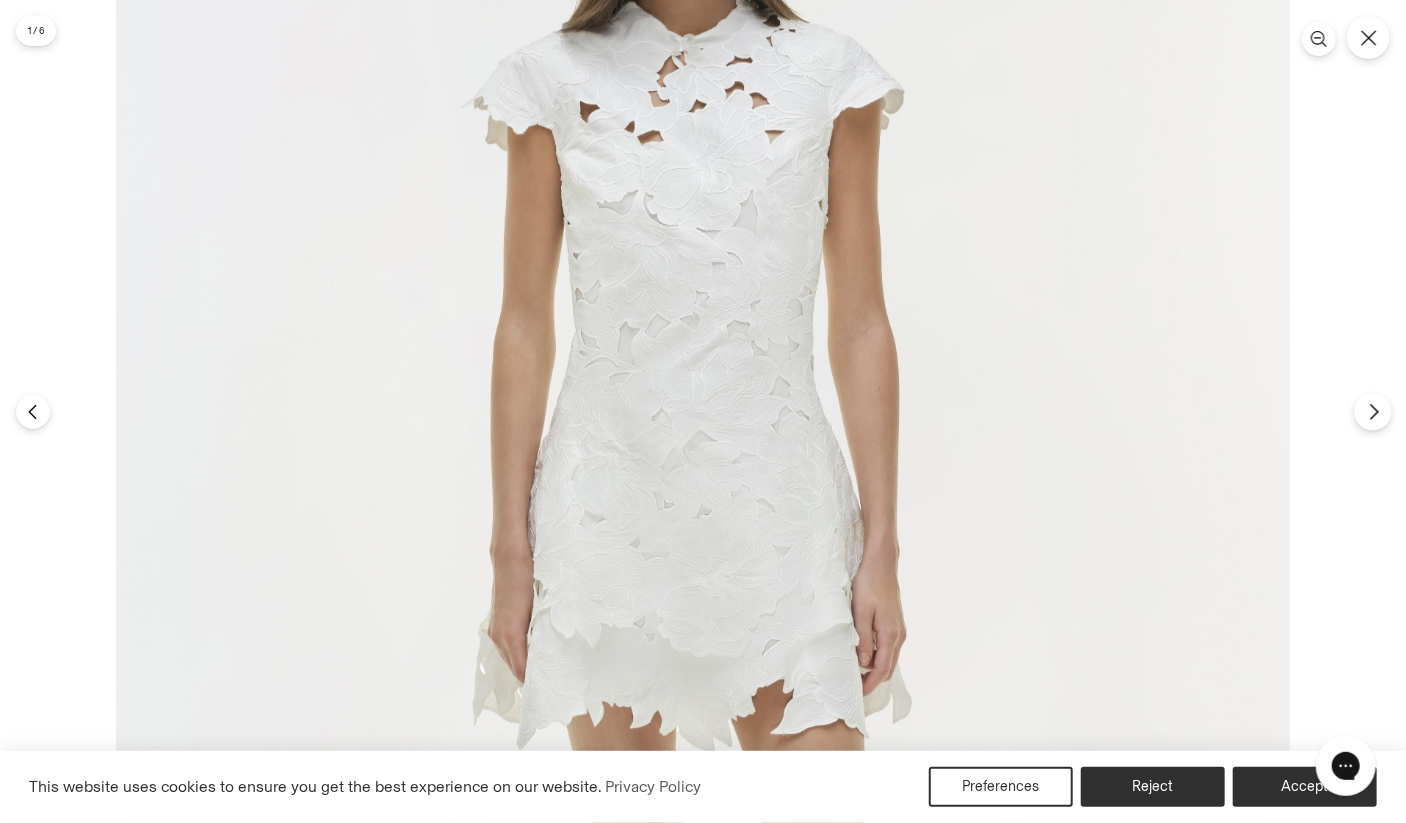 click 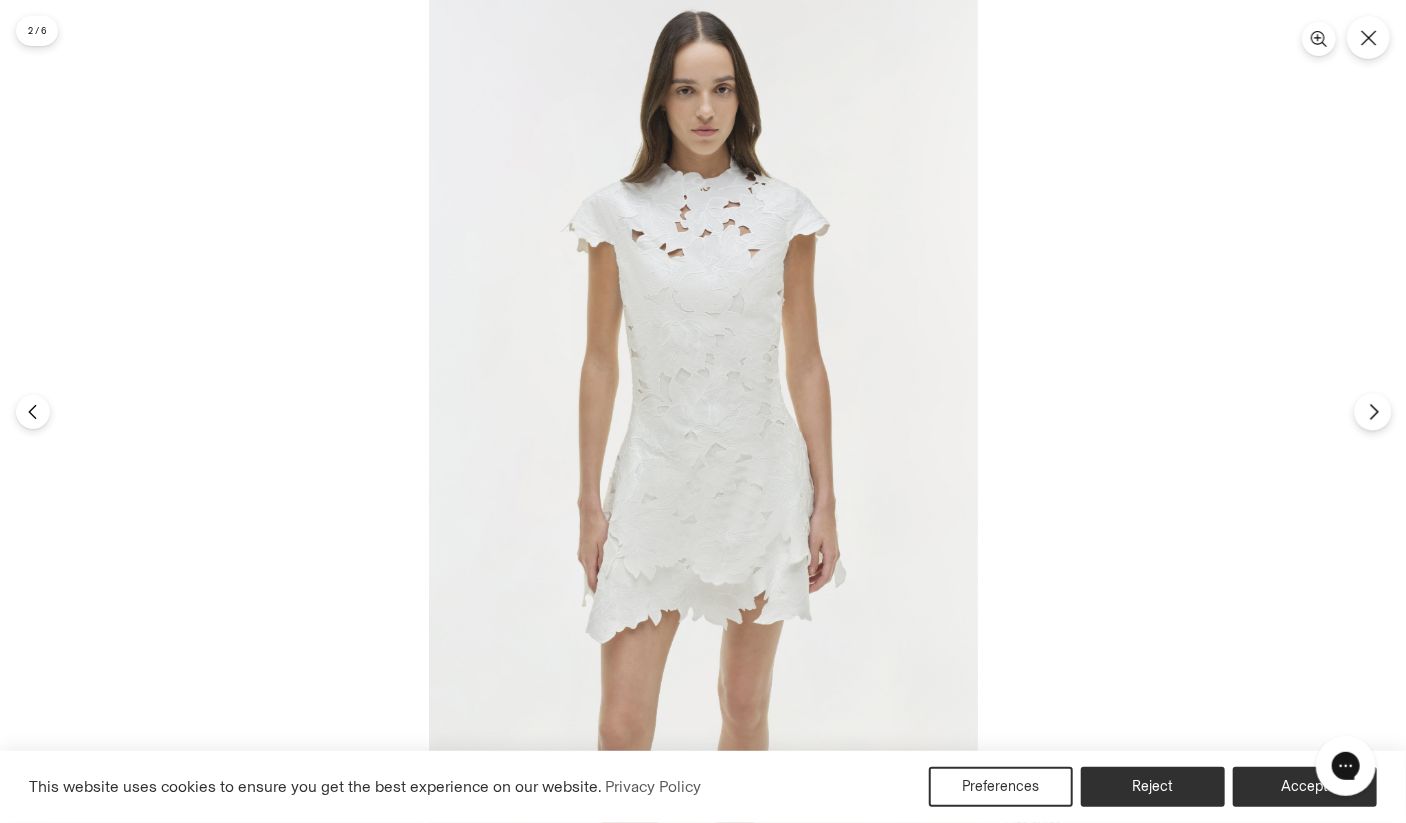 click at bounding box center [703, 411] 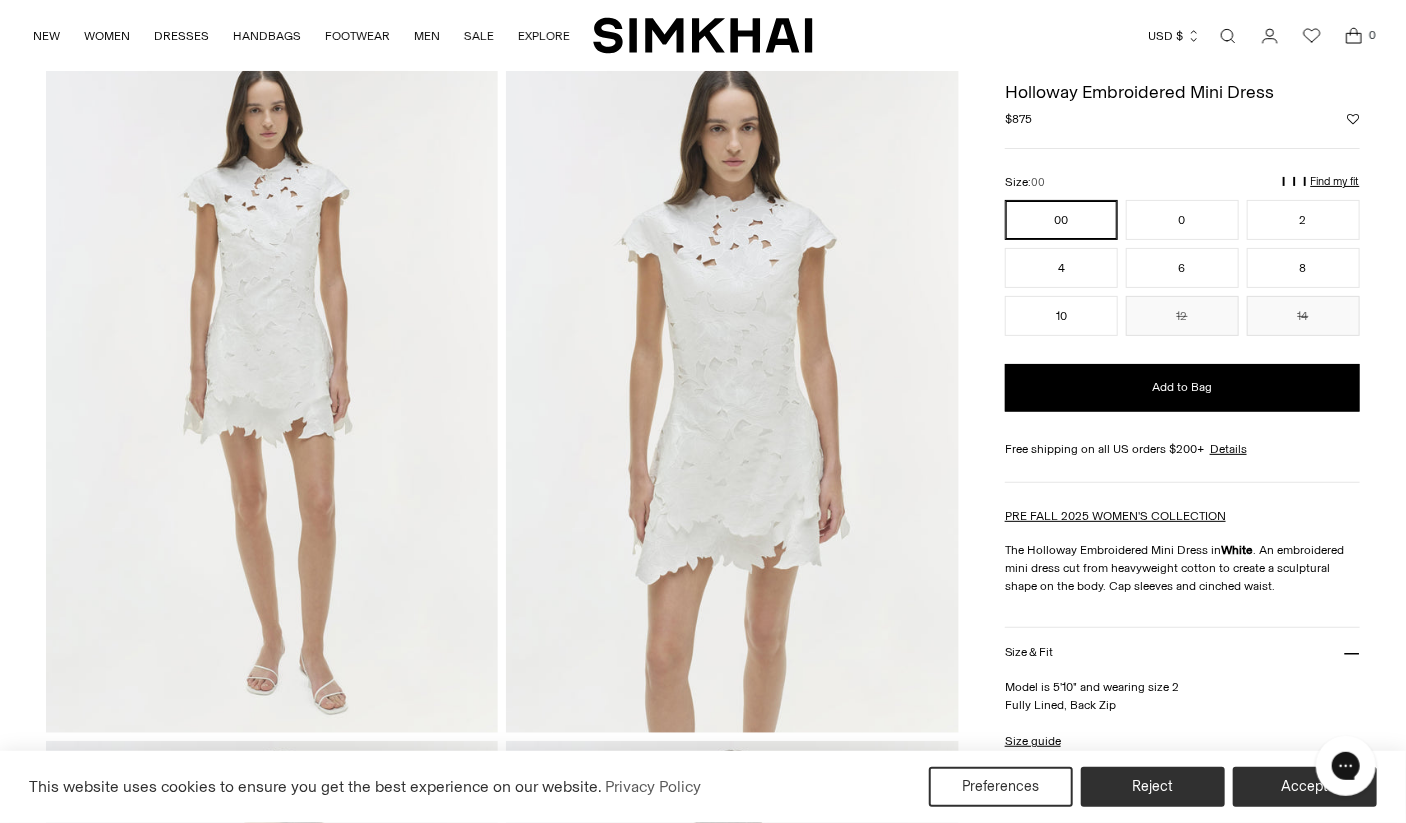 scroll, scrollTop: 0, scrollLeft: 0, axis: both 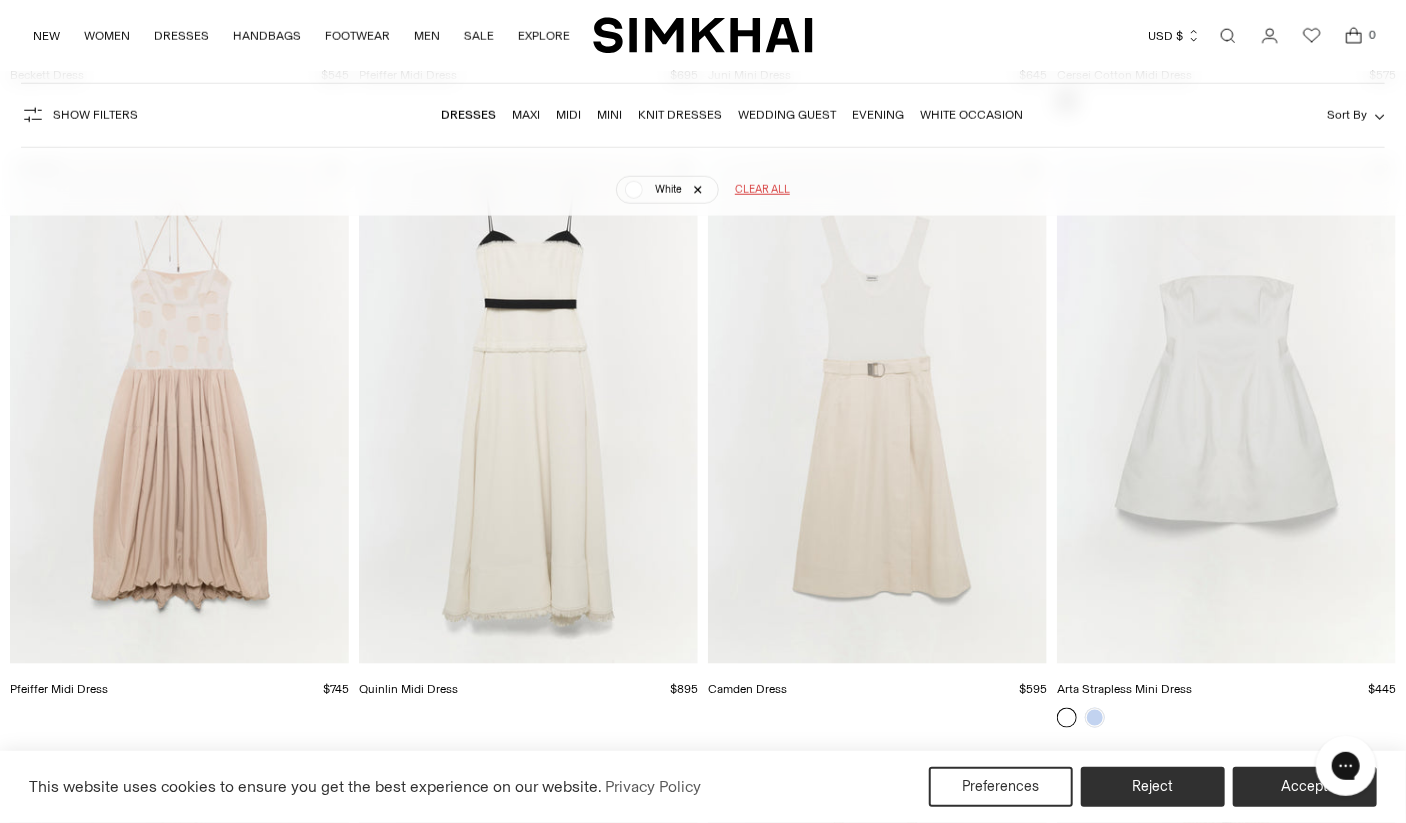 click at bounding box center [0, 0] 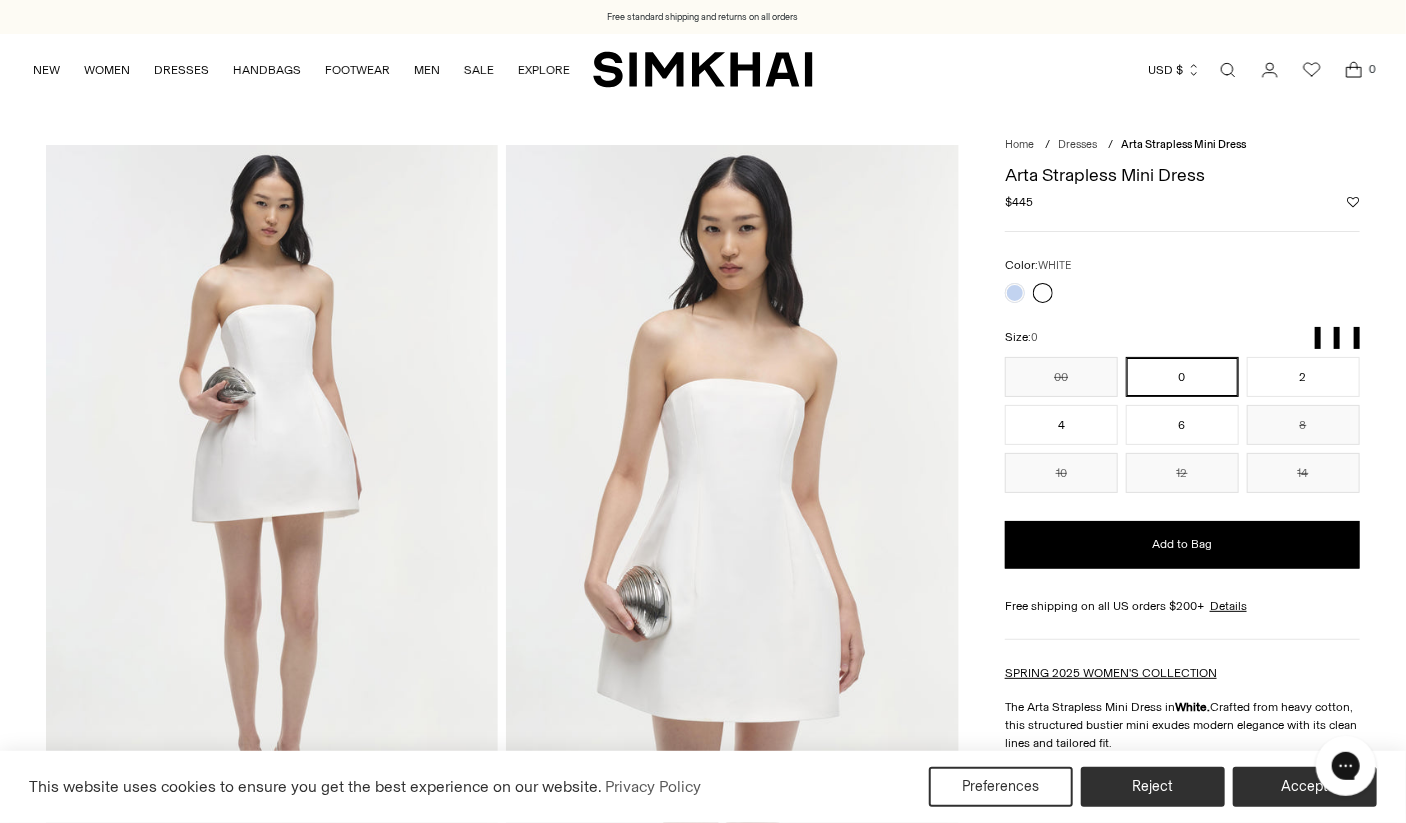 scroll, scrollTop: 0, scrollLeft: 0, axis: both 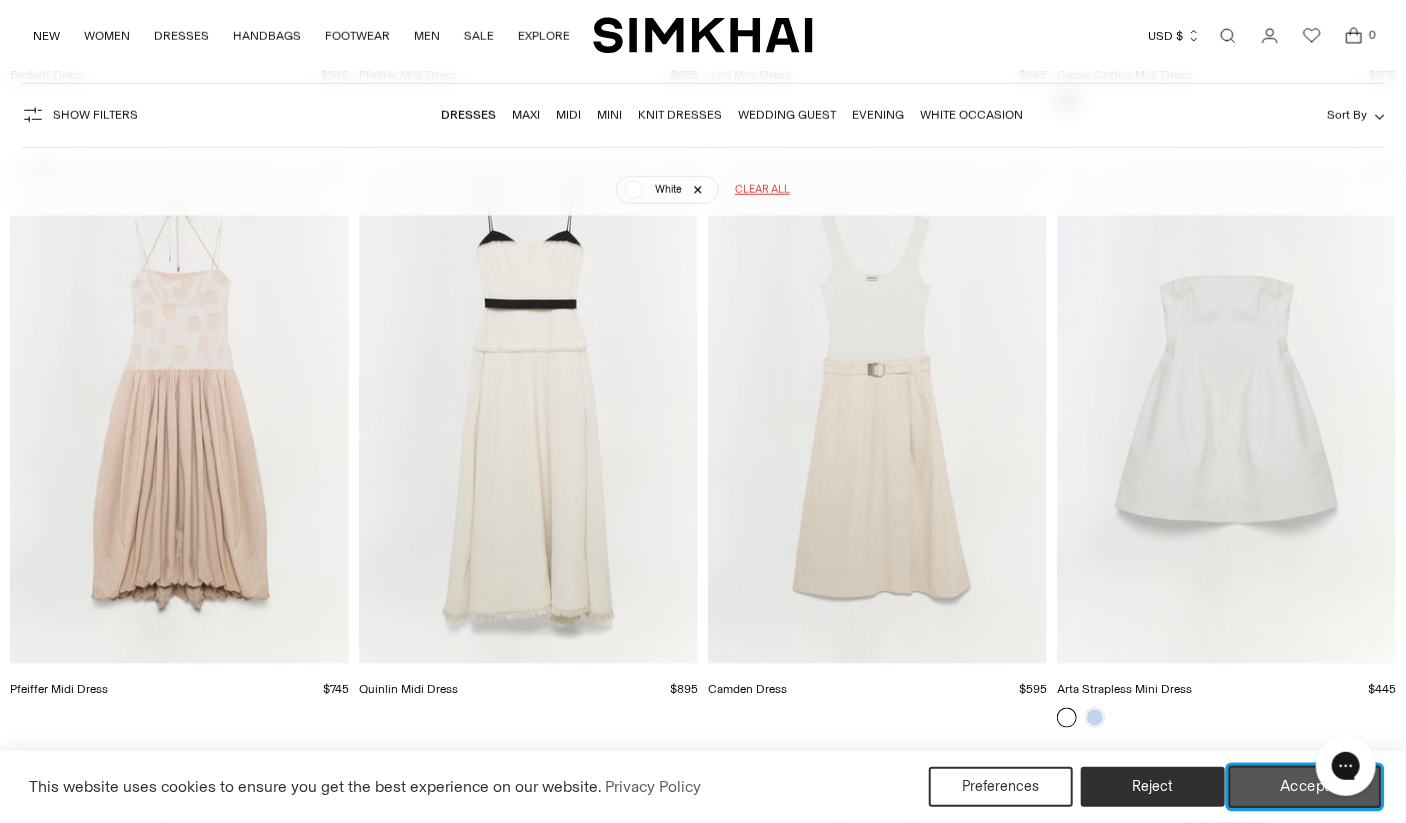 click on "Accept" at bounding box center [1305, 787] 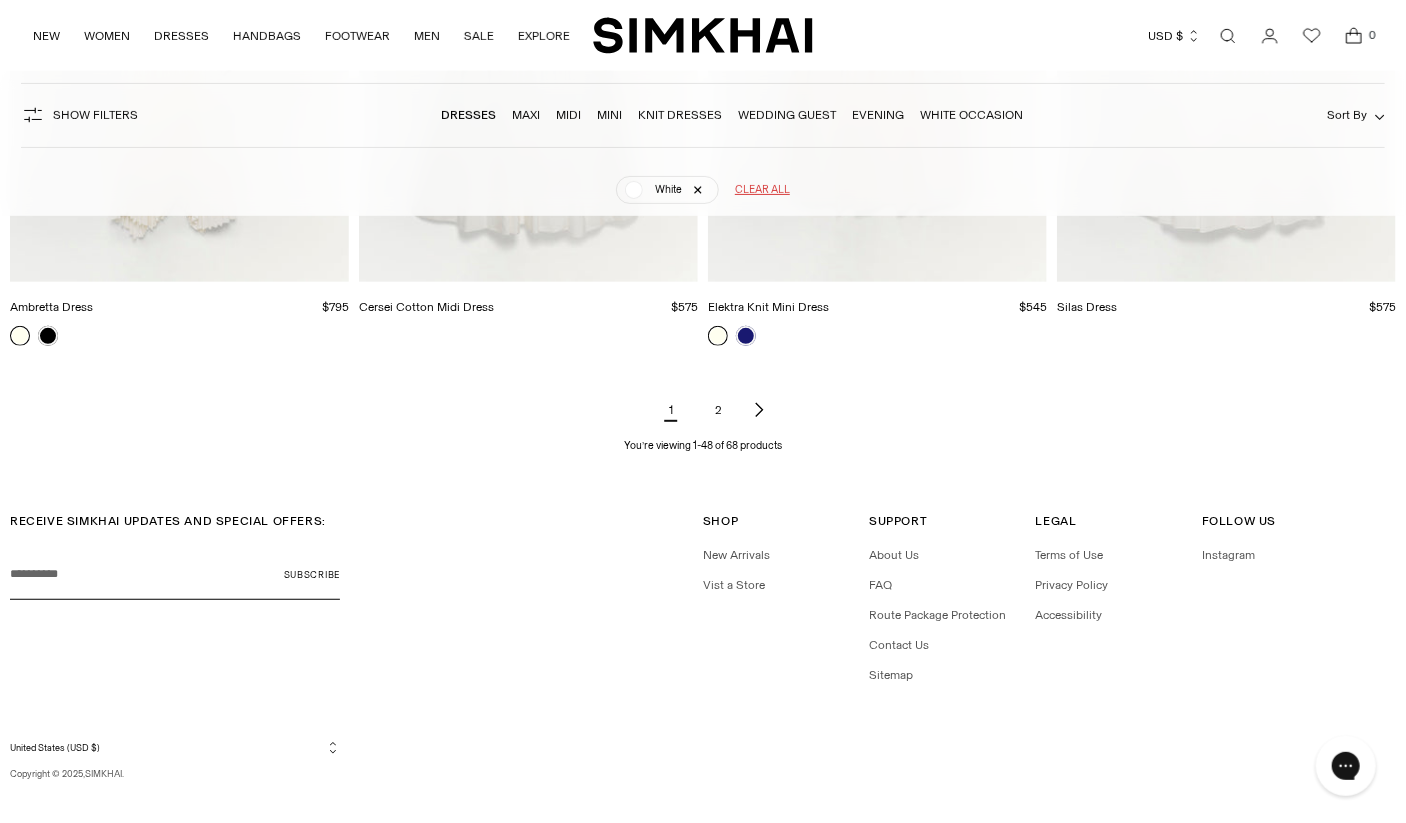 scroll, scrollTop: 7325, scrollLeft: 0, axis: vertical 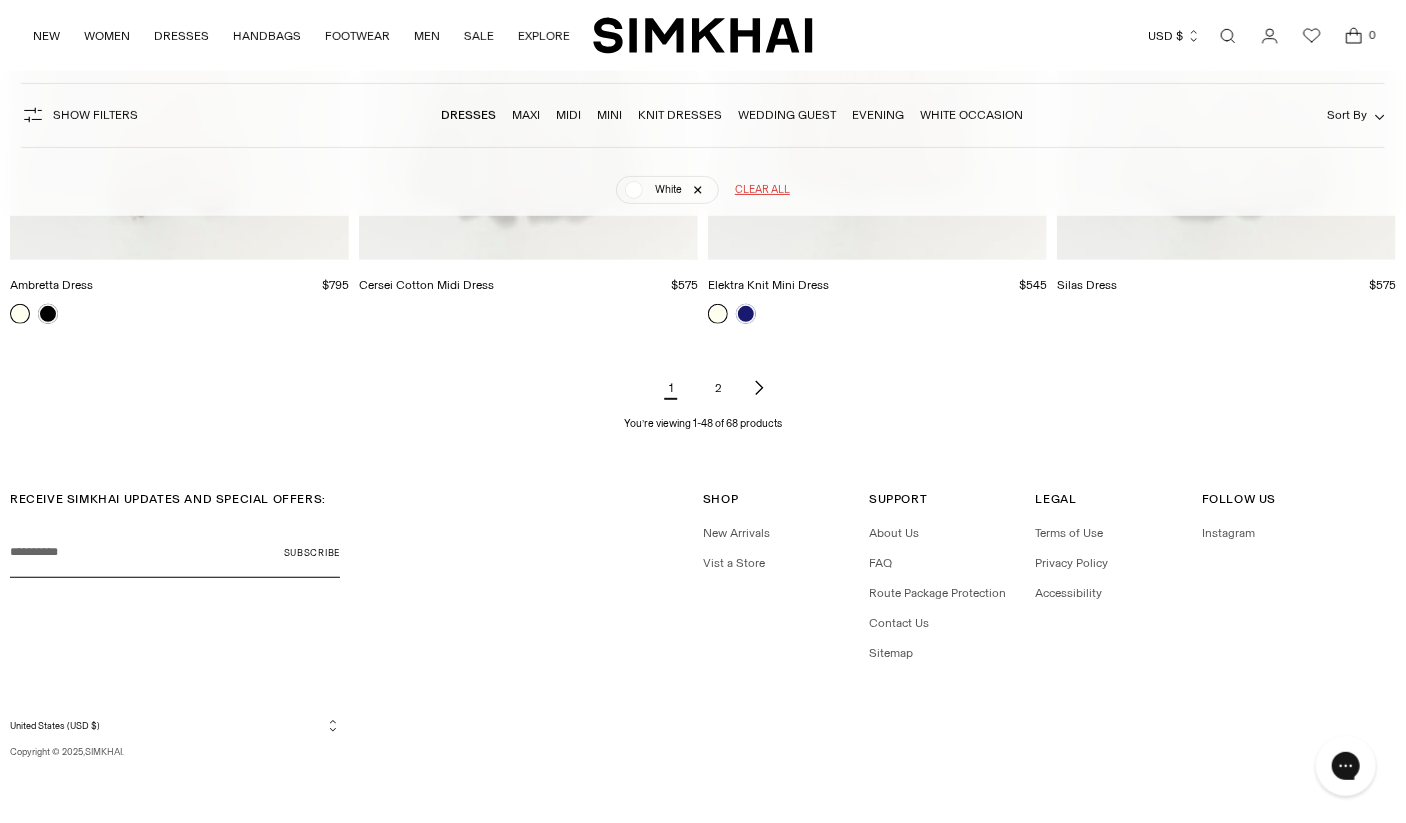 click on "2" at bounding box center (719, 388) 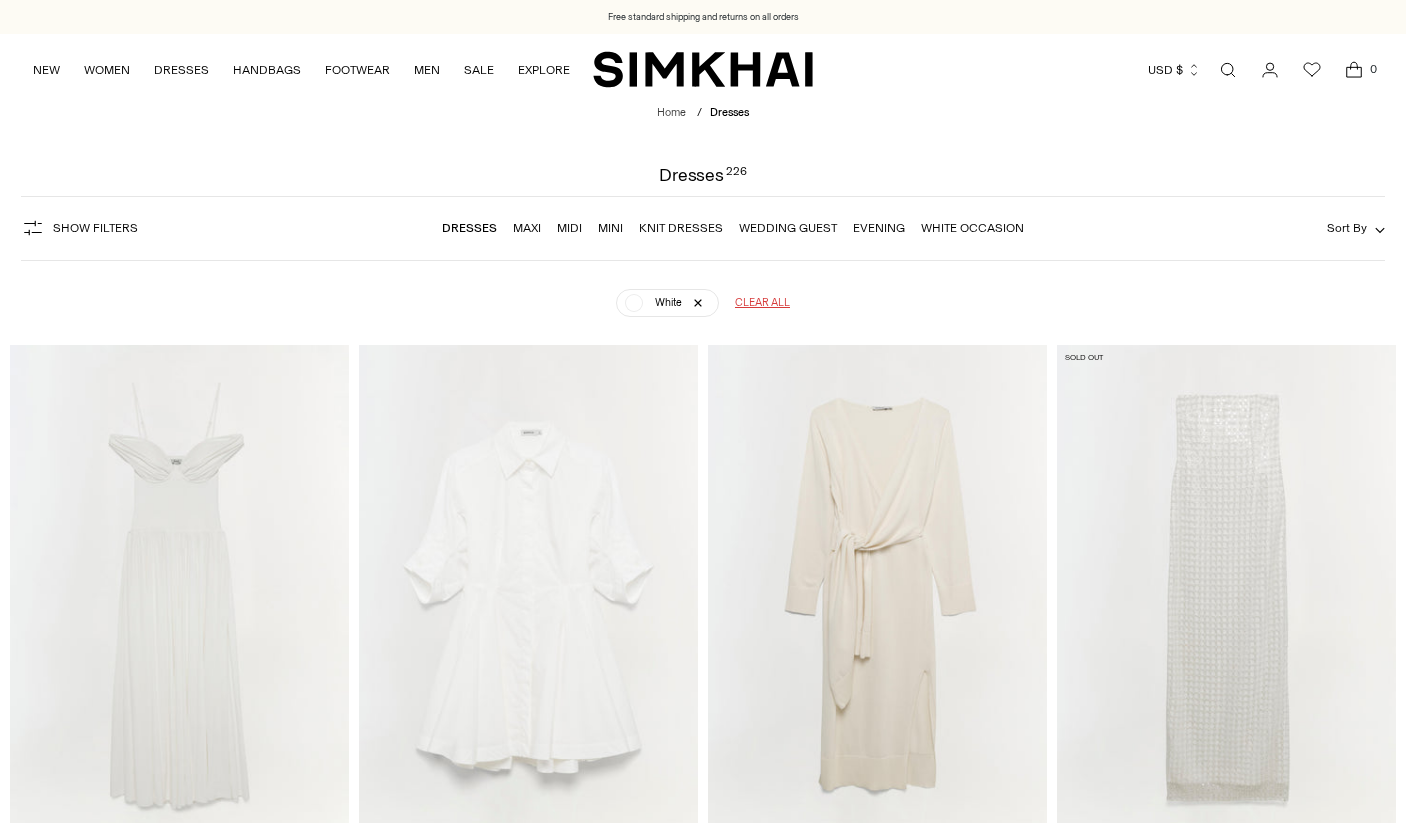 scroll, scrollTop: 0, scrollLeft: 0, axis: both 